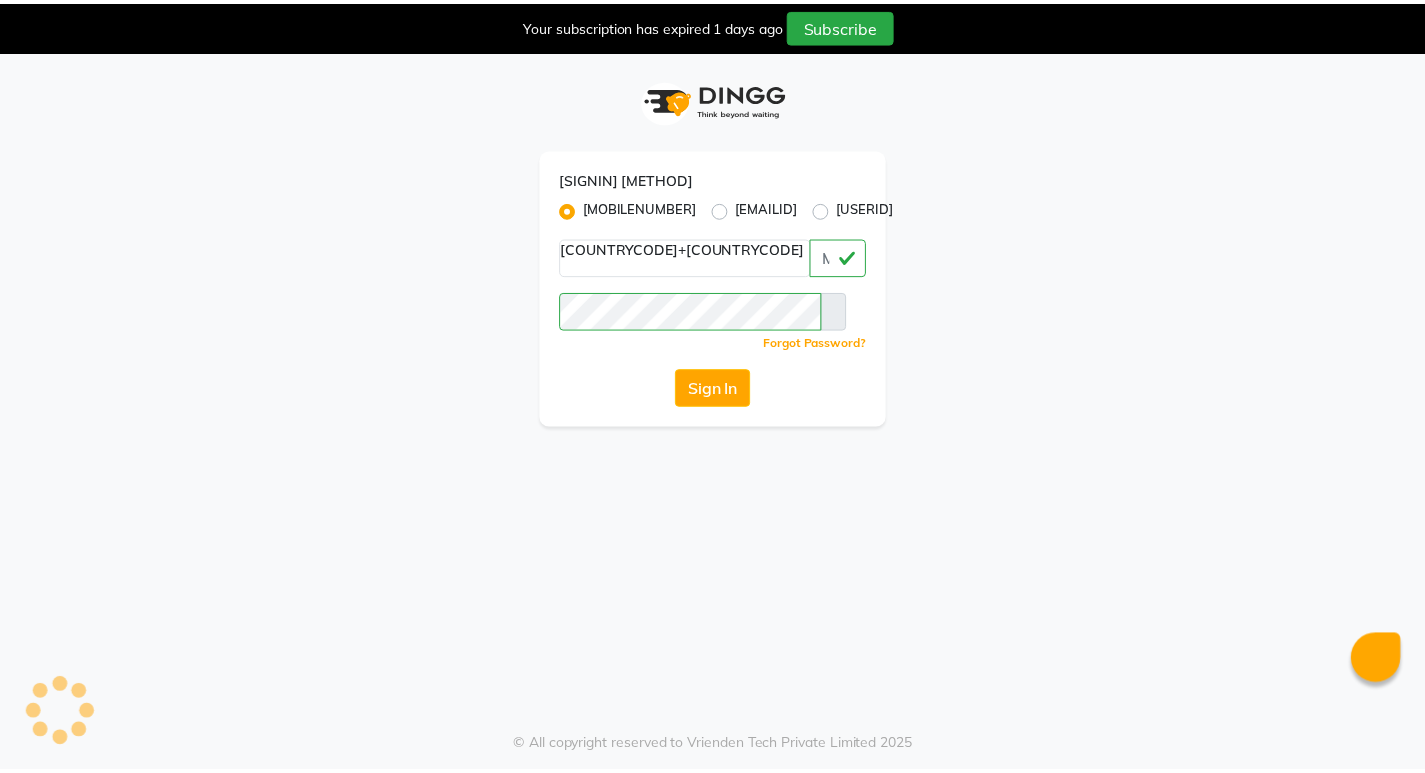 scroll, scrollTop: 0, scrollLeft: 0, axis: both 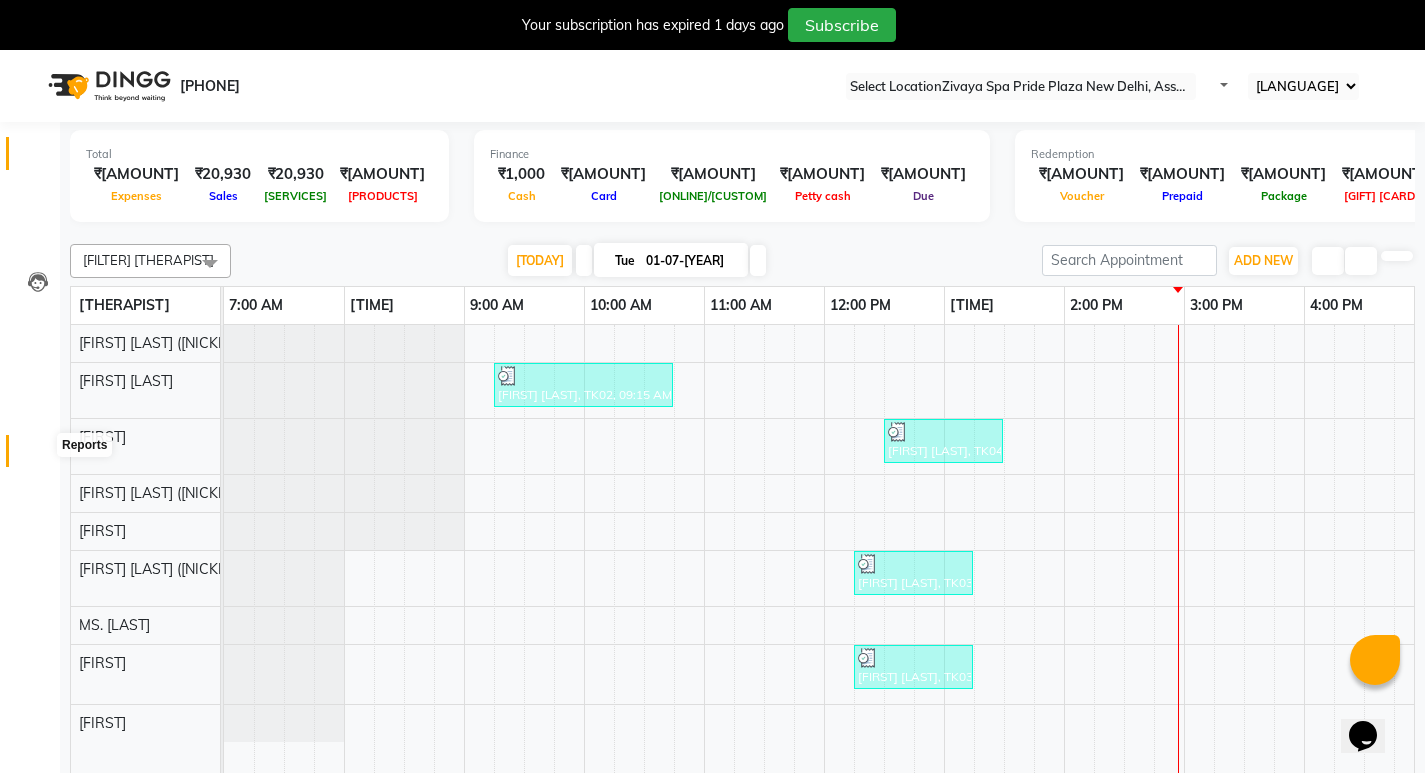 click at bounding box center [37, 456] 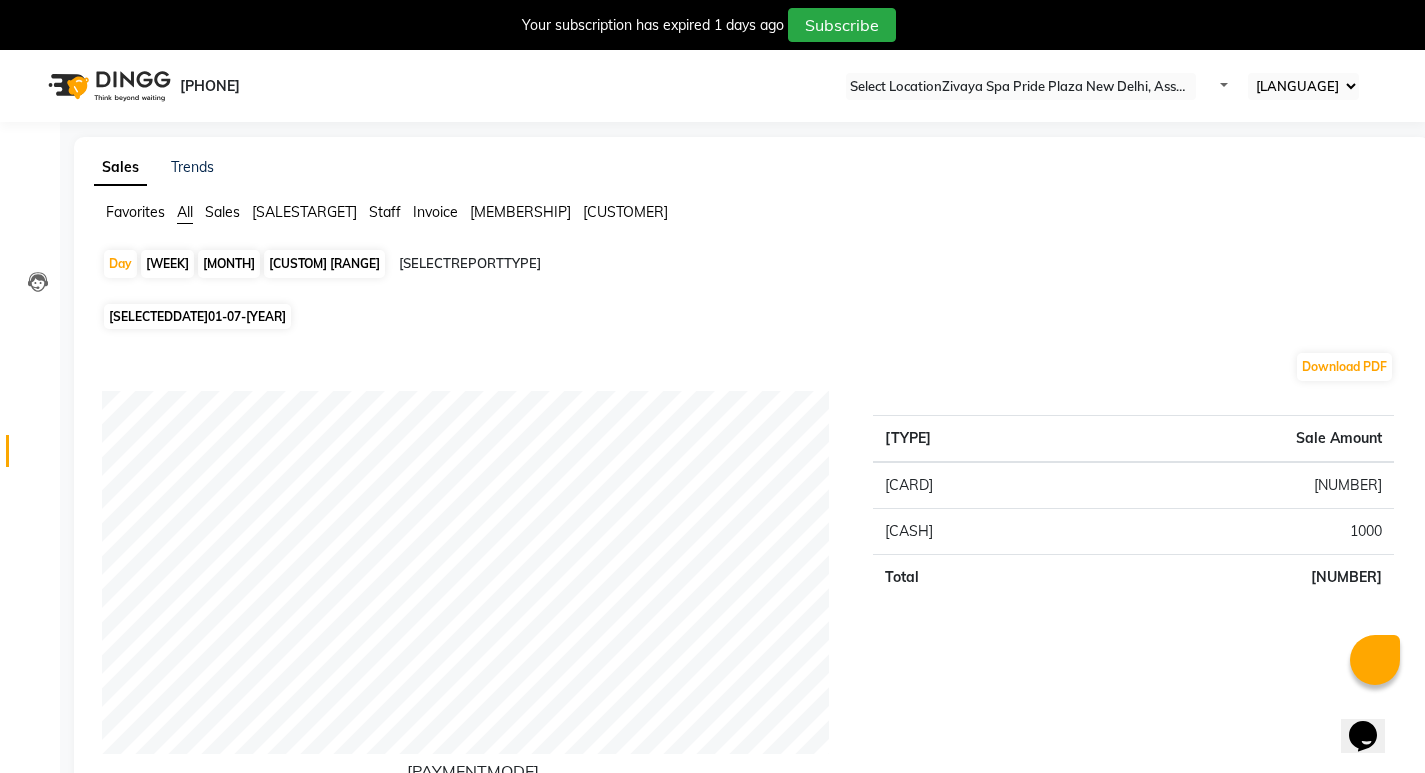 click on "[SALESTARGET]" at bounding box center [135, 212] 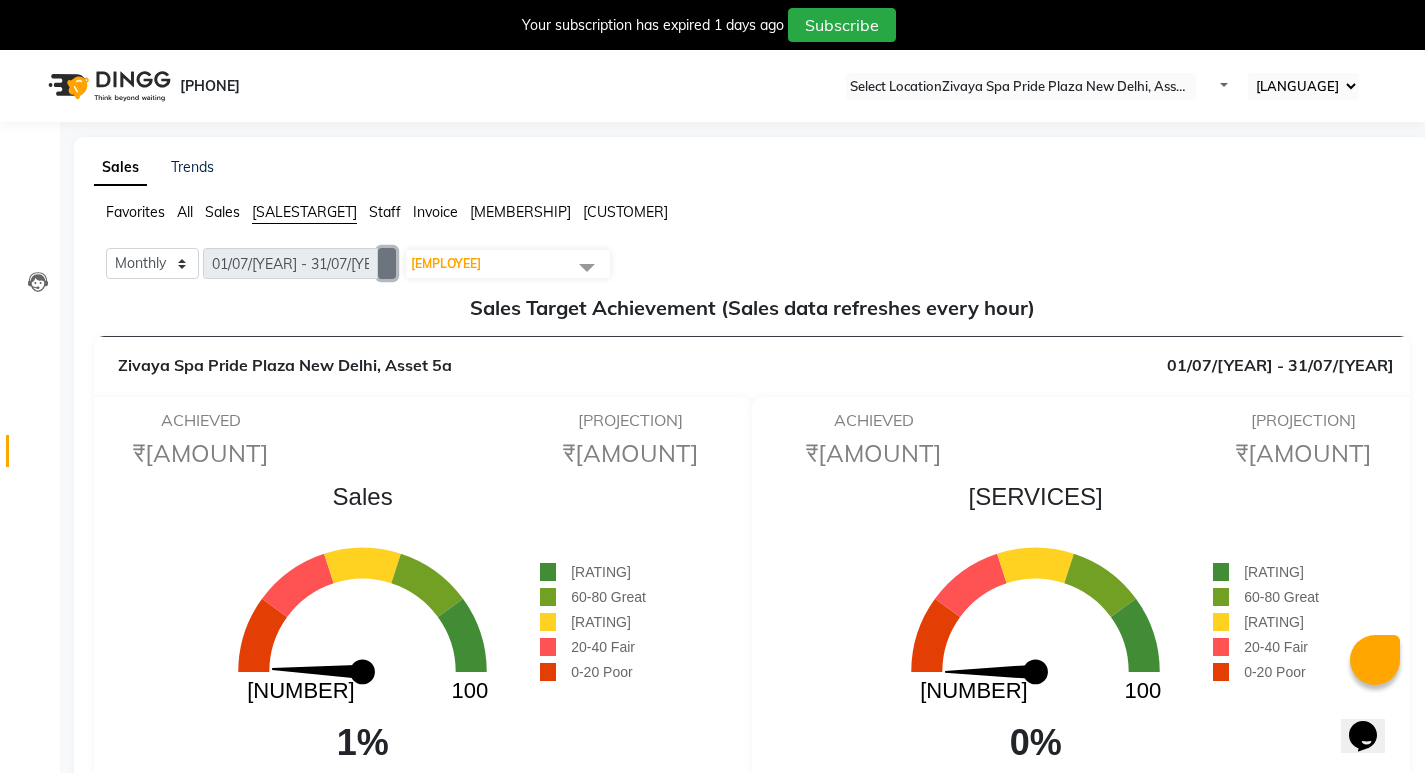 click at bounding box center [387, 264] 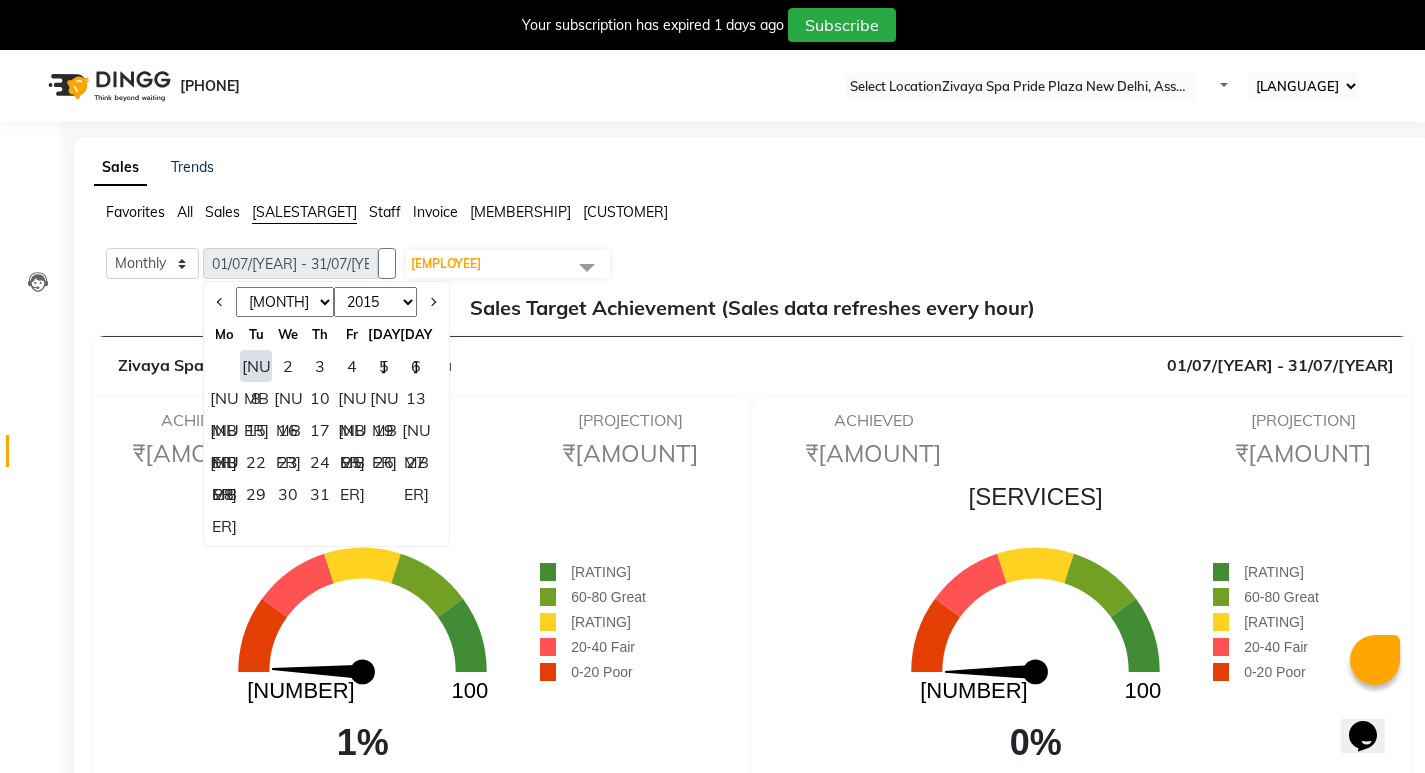 click on "[MONTH] [MONTH] [MONTH] [MONTH] [MONTH] [MONTH] [MONTH] [MONTH] [MONTH] [MONTH] [MONTH] [MONTH]" at bounding box center (285, 302) 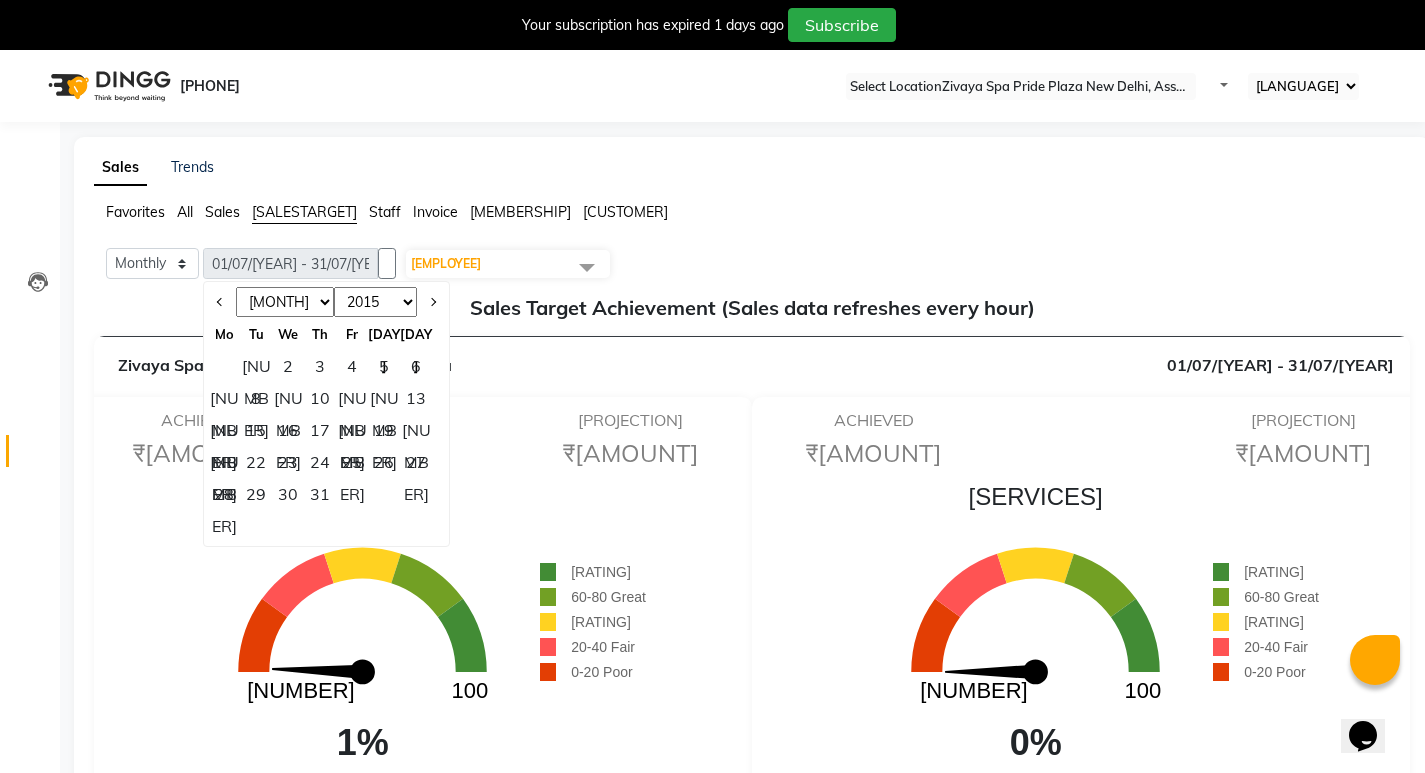 select on "6" 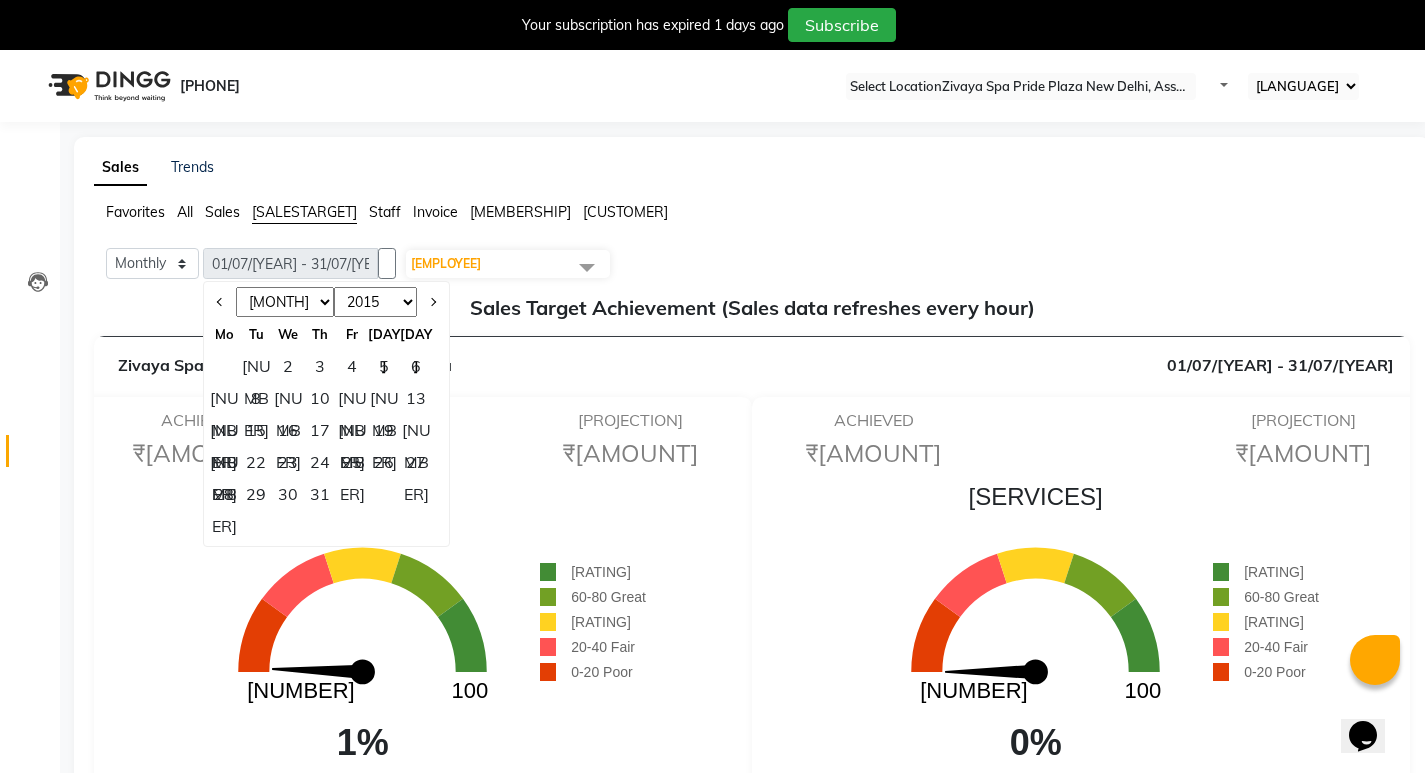 click on "[MONTH] [MONTH] [MONTH] [MONTH] [MONTH] [MONTH] [MONTH] [MONTH] [MONTH] [MONTH] [MONTH] [MONTH]" at bounding box center (285, 302) 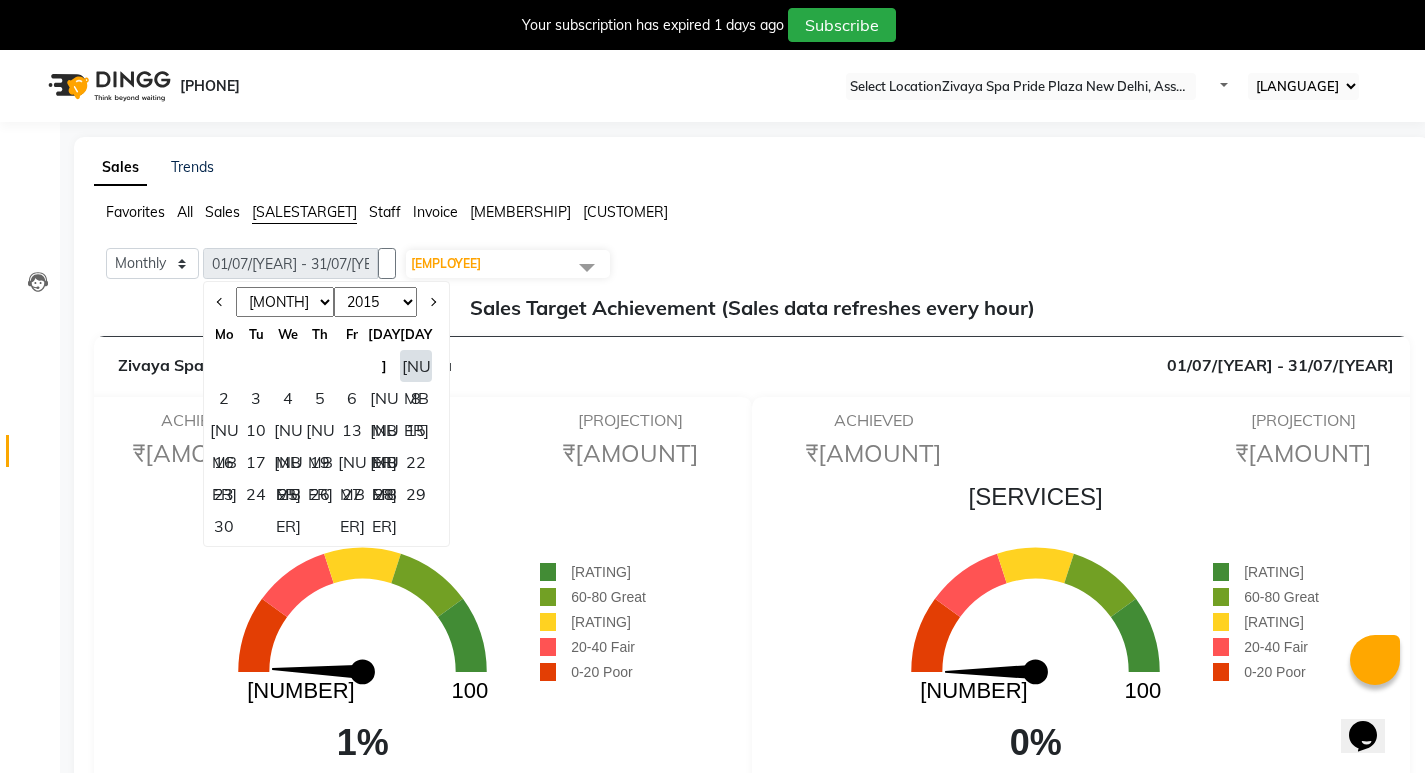 click on "[NUMBER]" at bounding box center (416, 366) 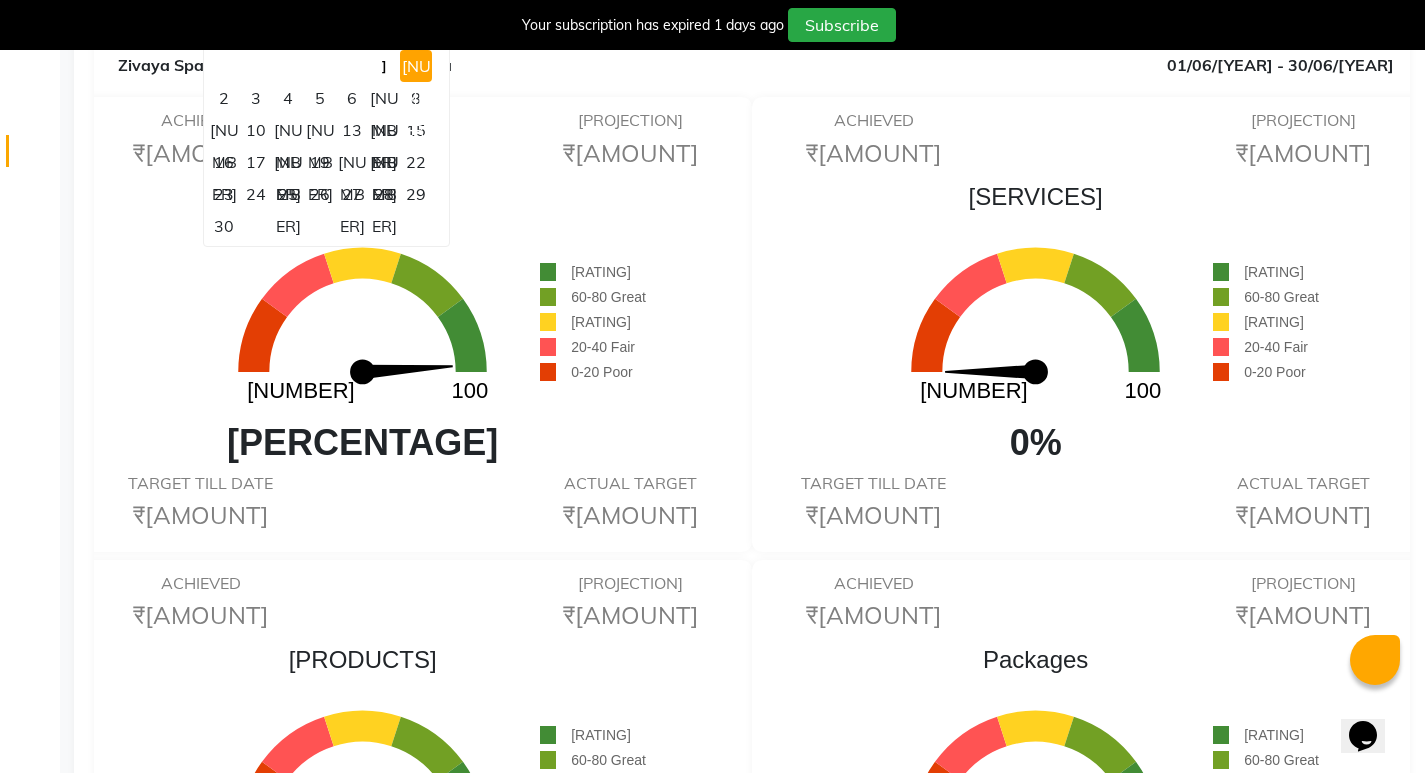 scroll, scrollTop: 0, scrollLeft: 0, axis: both 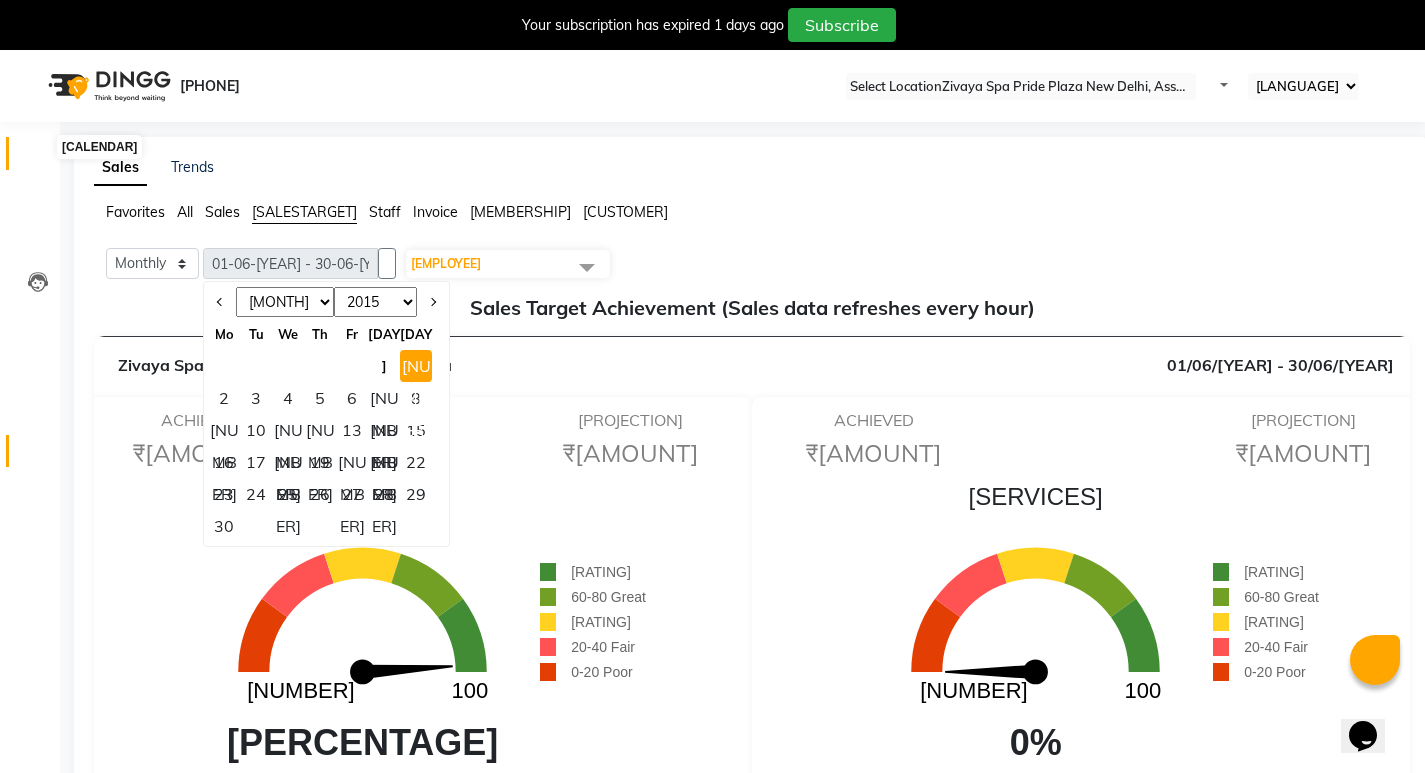 click at bounding box center [38, 158] 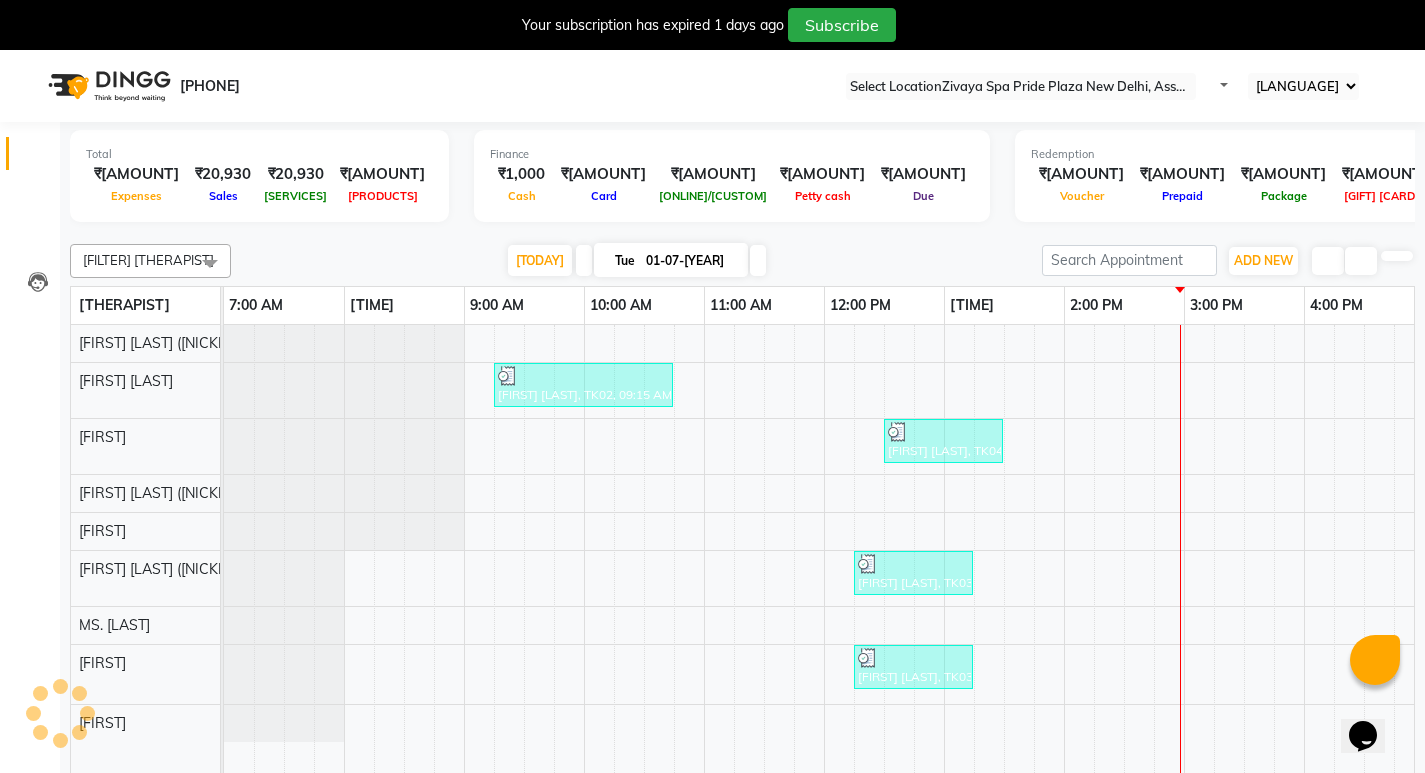 scroll, scrollTop: 0, scrollLeft: 0, axis: both 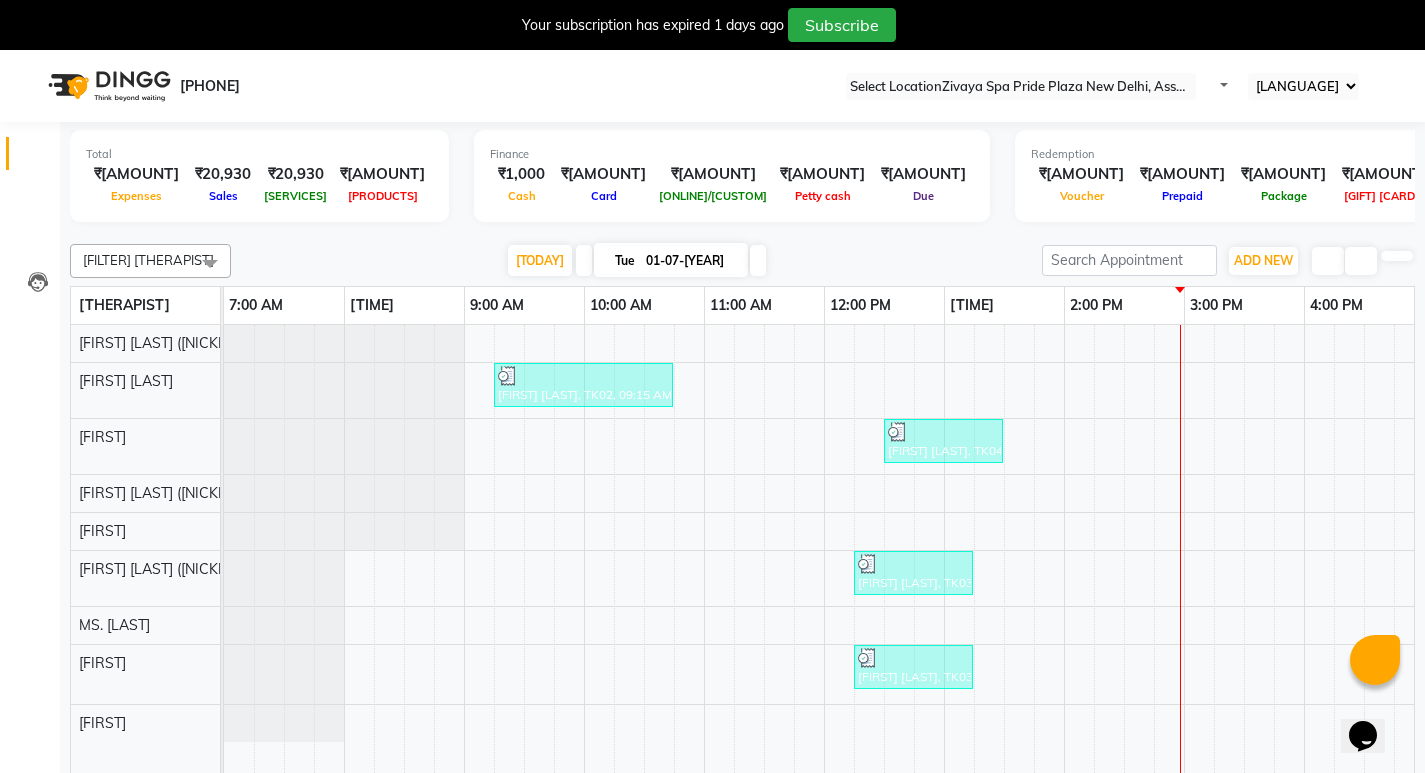 click at bounding box center (743, 232) 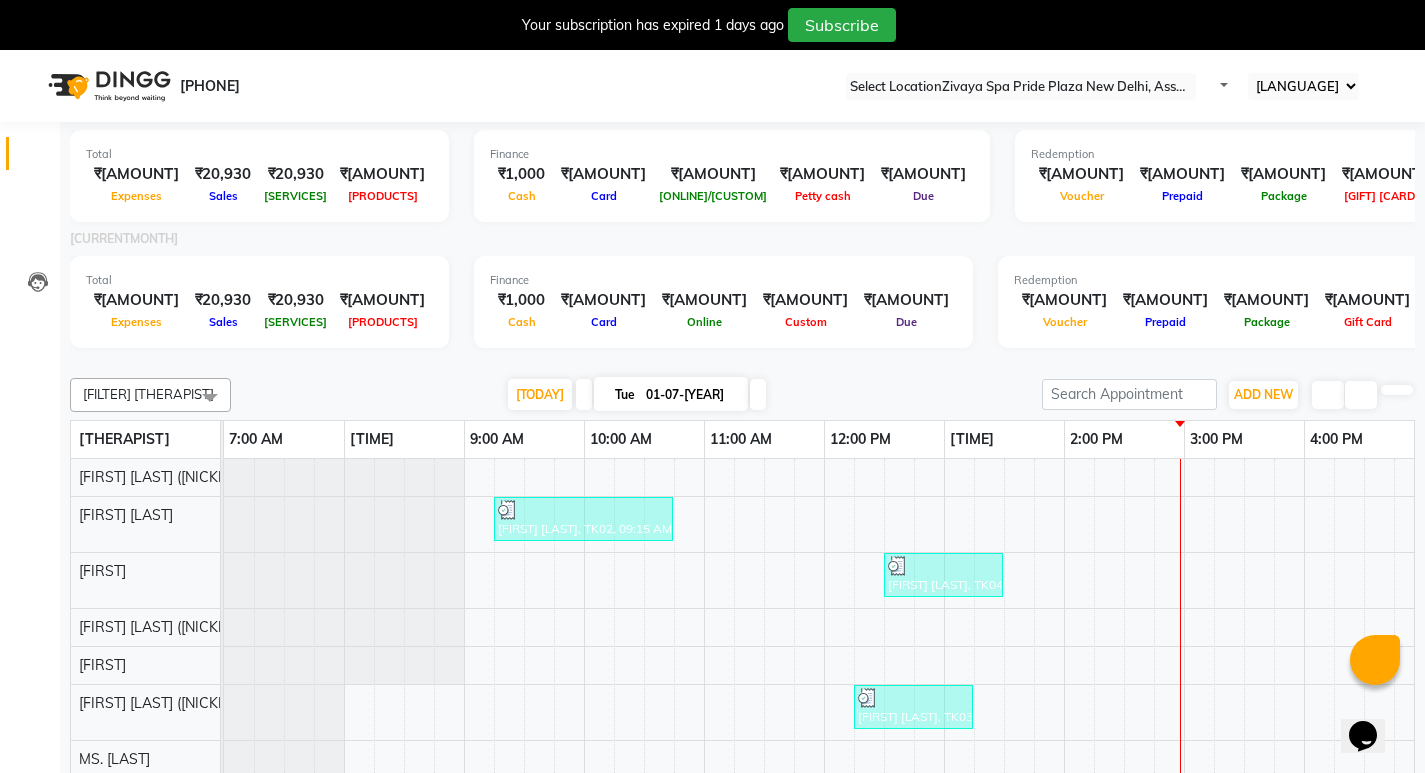 click at bounding box center (743, 362) 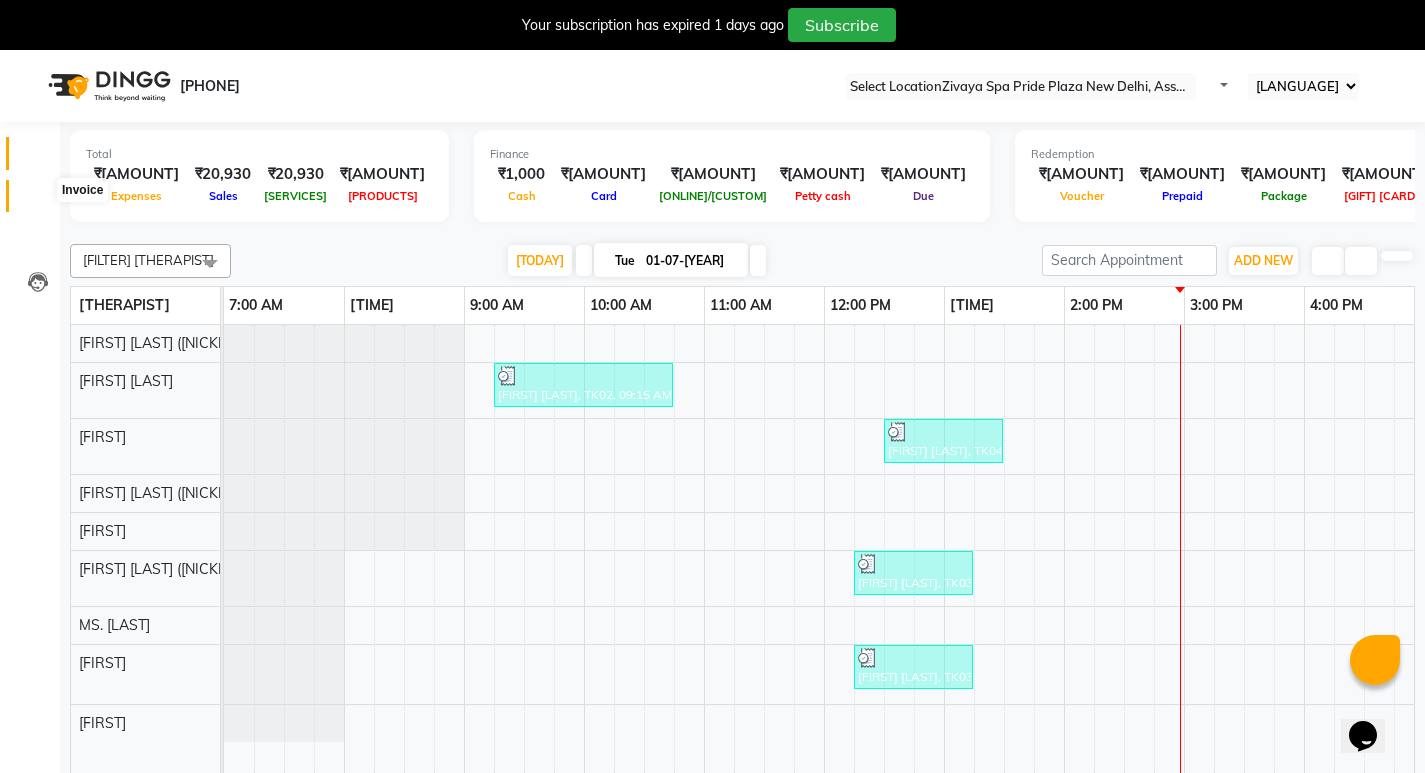 click at bounding box center [38, 201] 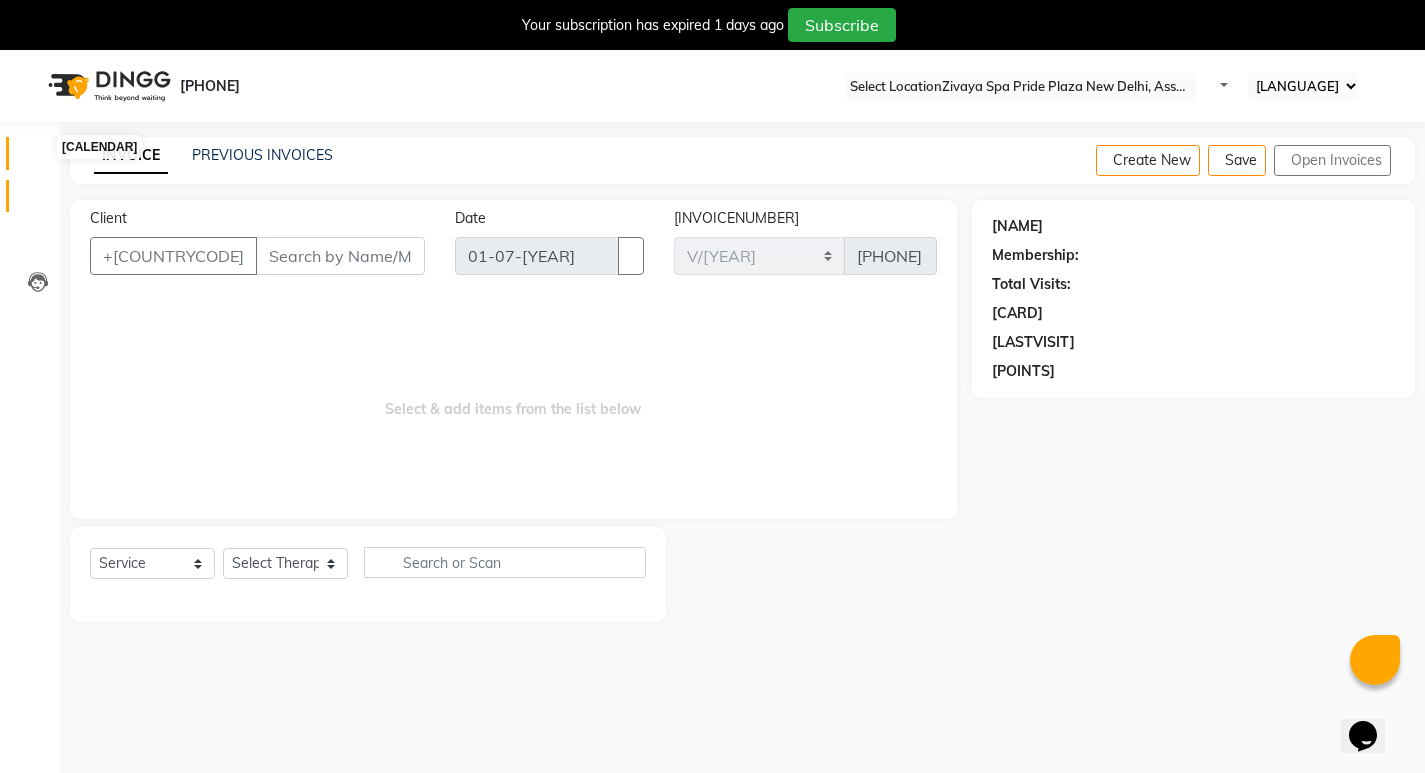 click at bounding box center [38, 158] 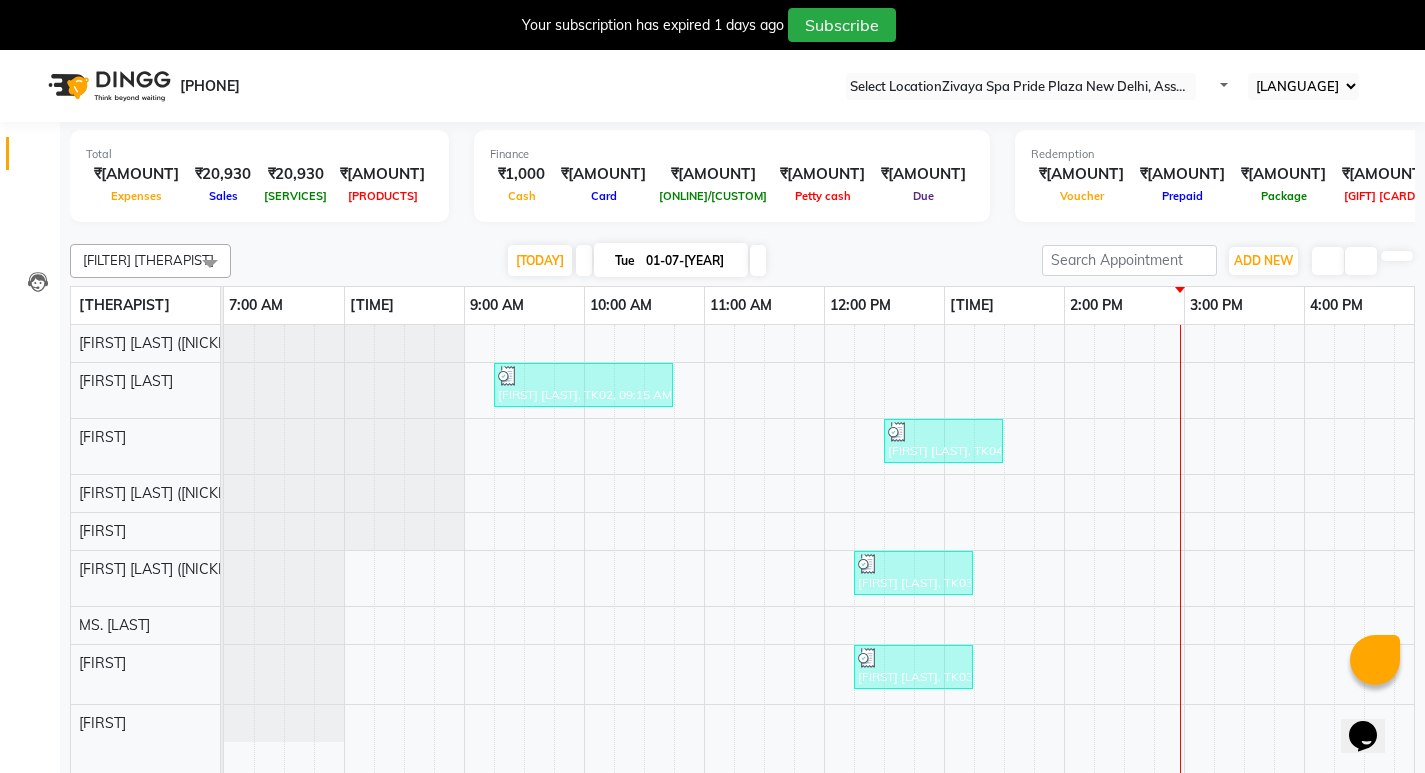 scroll, scrollTop: 0, scrollLeft: 0, axis: both 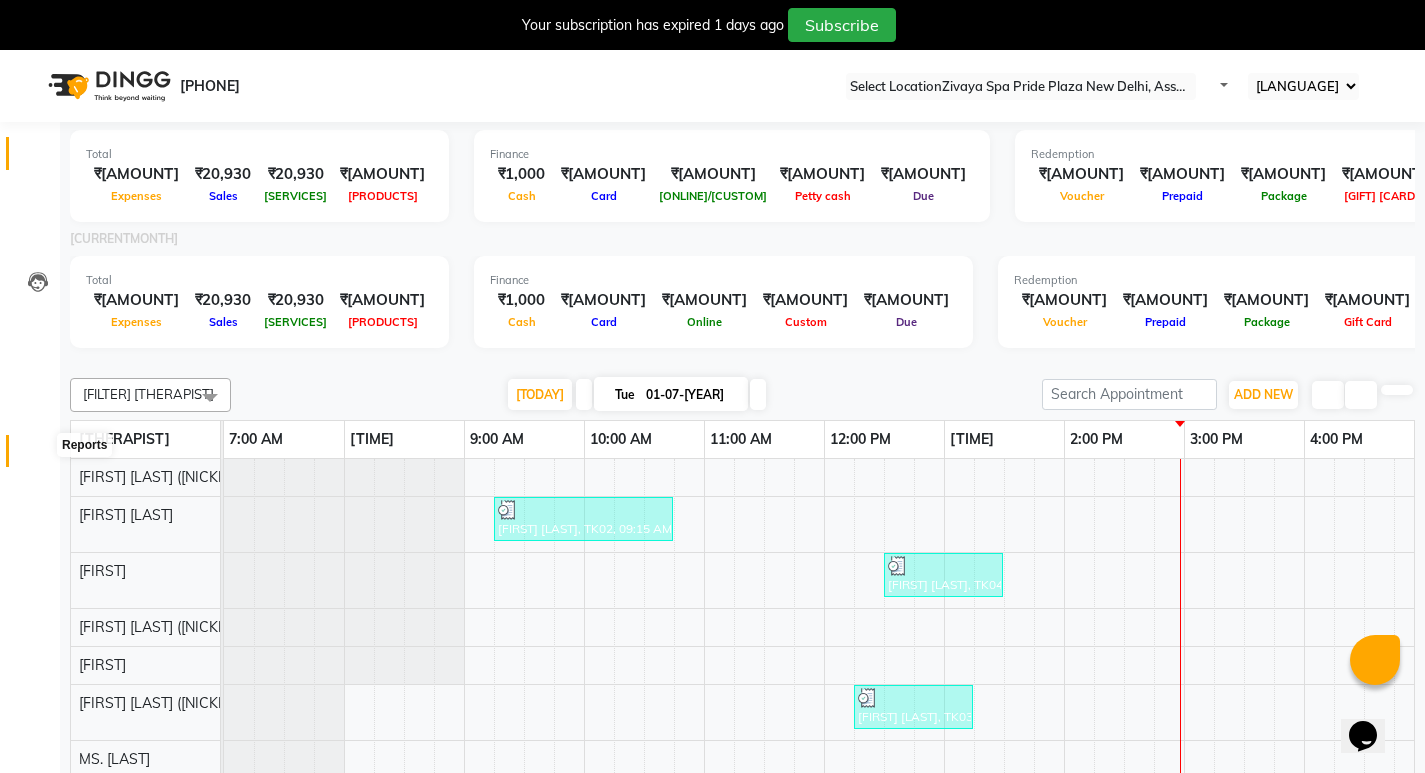 click at bounding box center (38, 456) 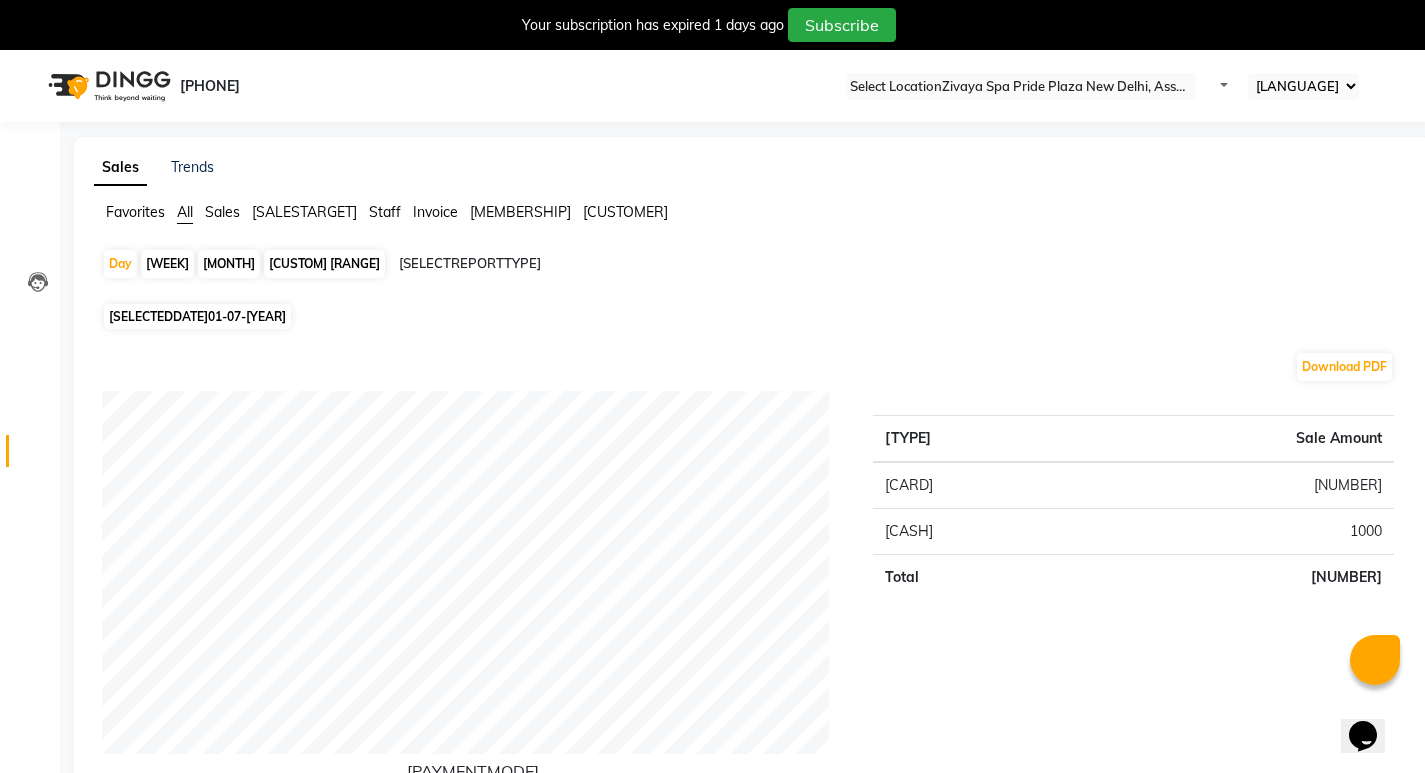click at bounding box center (1399, 86) 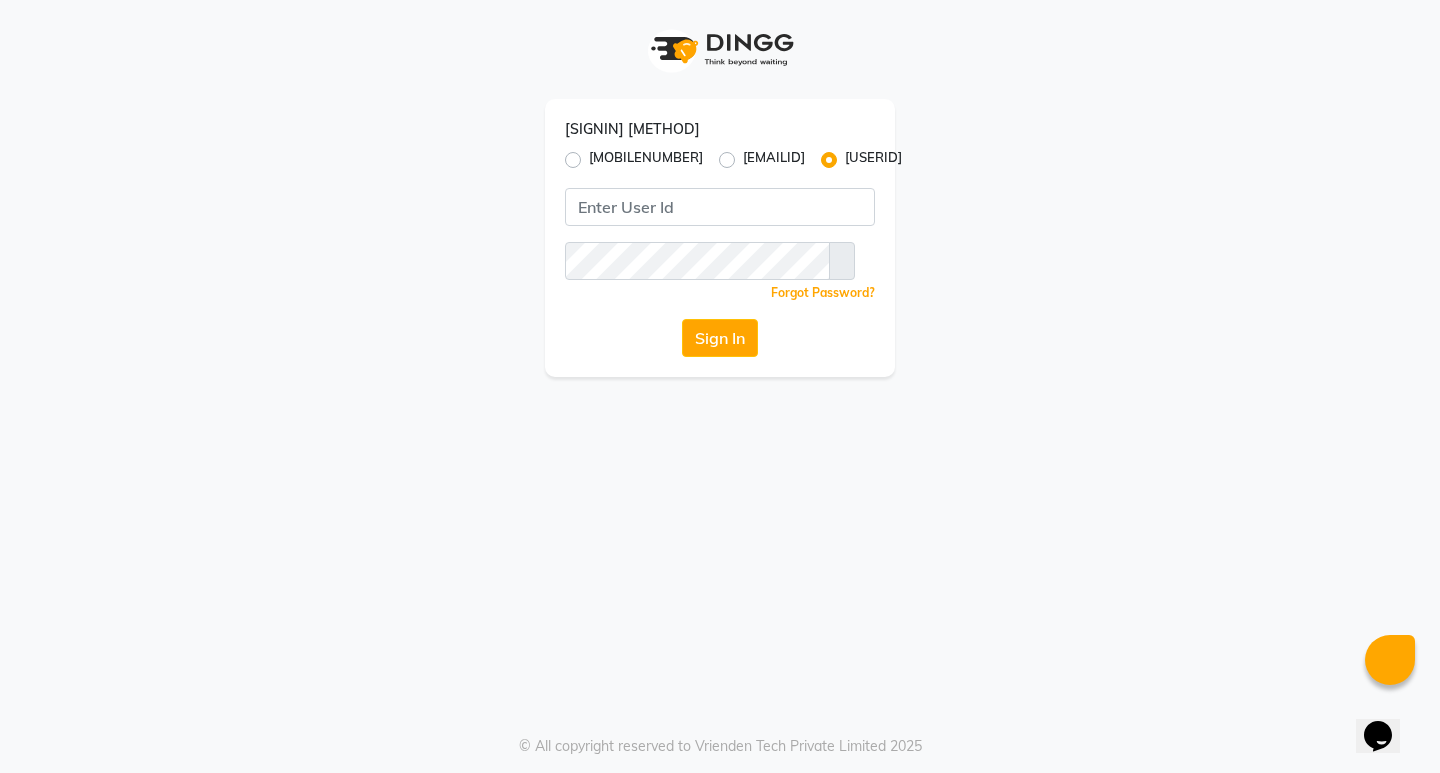click on "[MOBILENUMBER]" at bounding box center [646, 160] 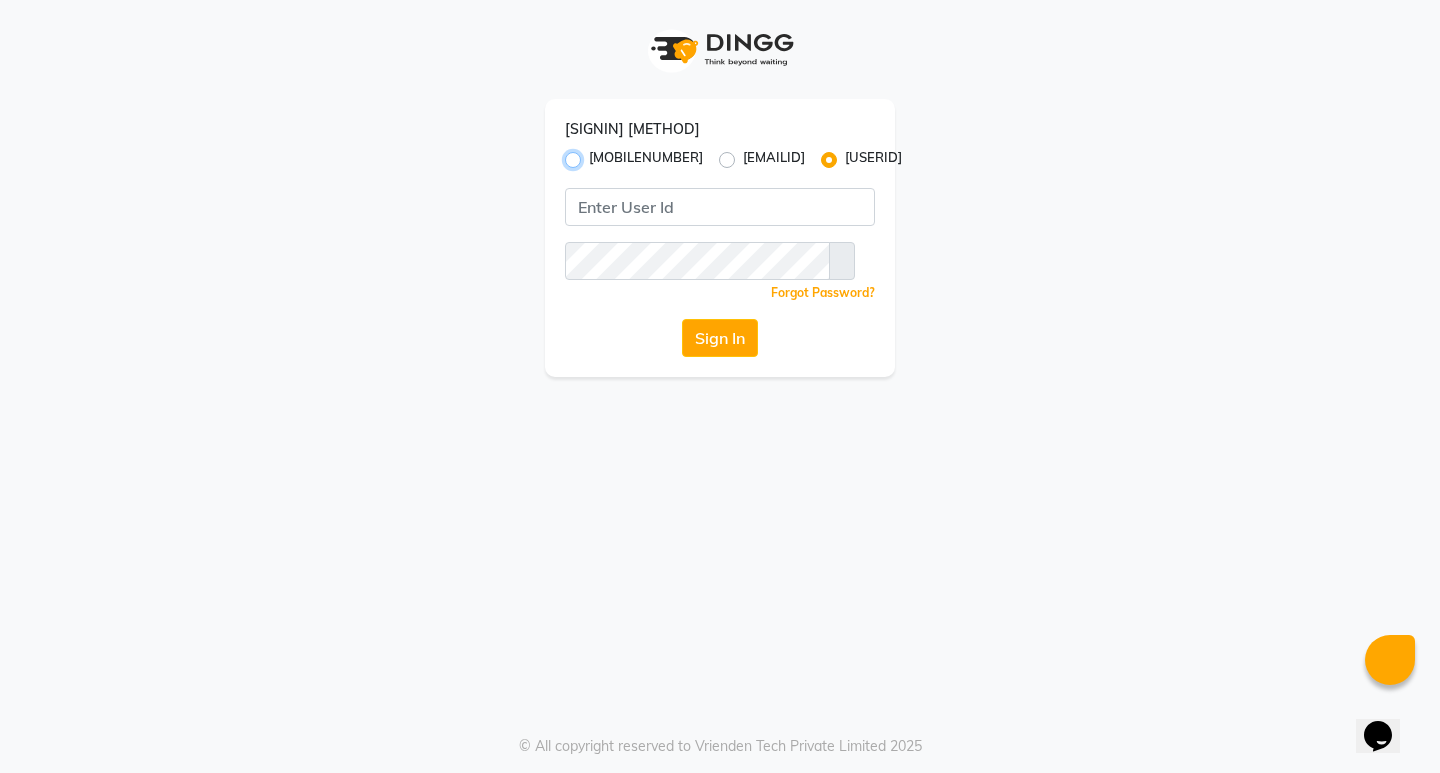click on "[MOBILENUMBER]" at bounding box center (595, 154) 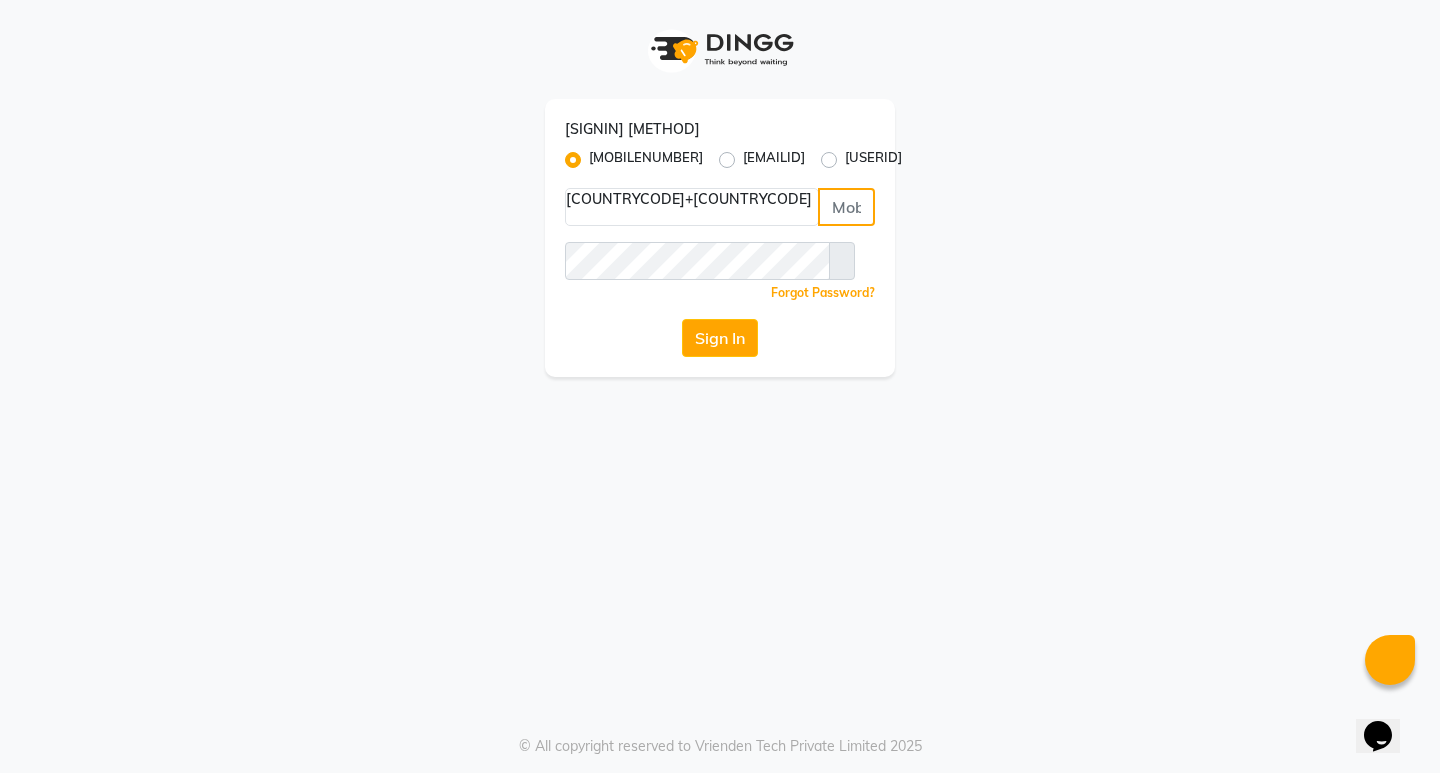 click at bounding box center [846, 207] 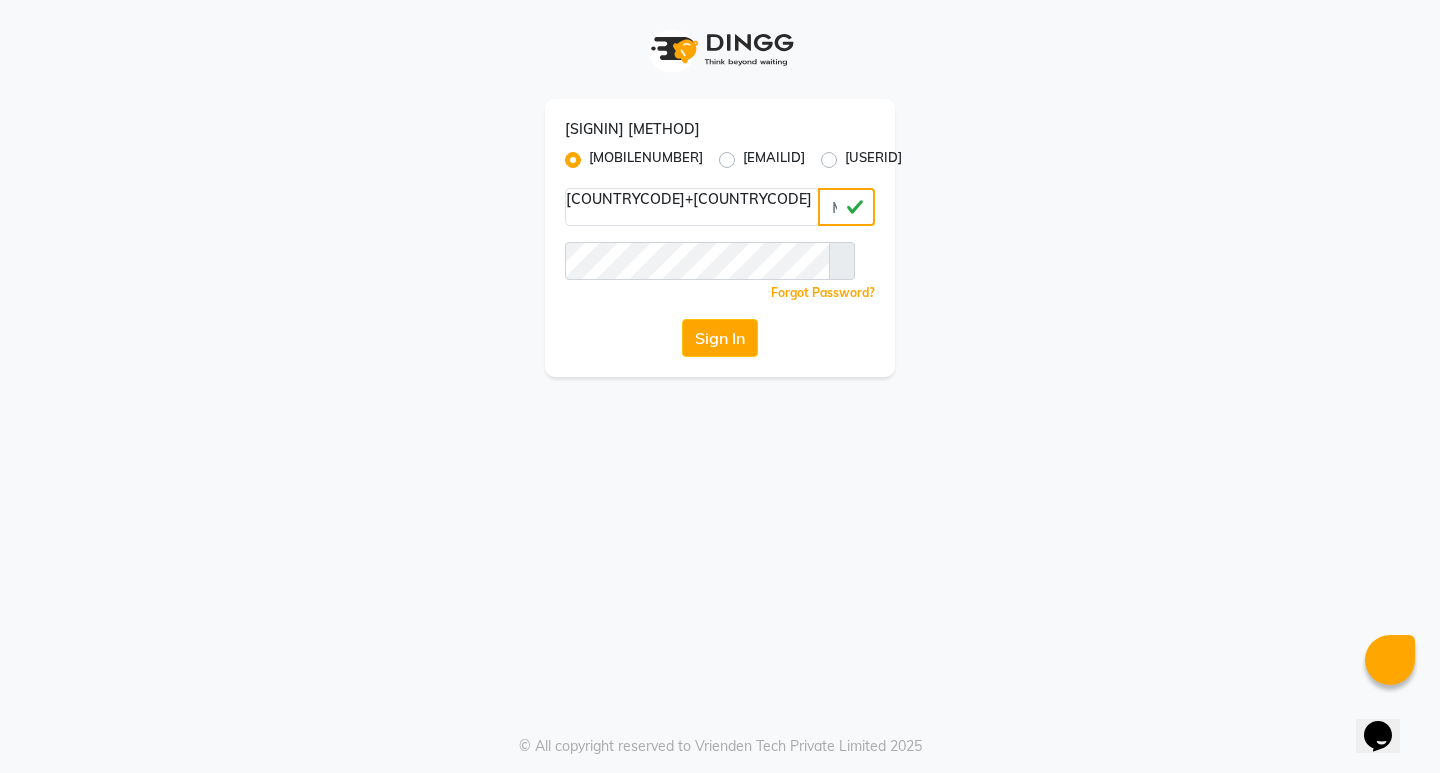 drag, startPoint x: 641, startPoint y: 208, endPoint x: 806, endPoint y: 211, distance: 165.02727 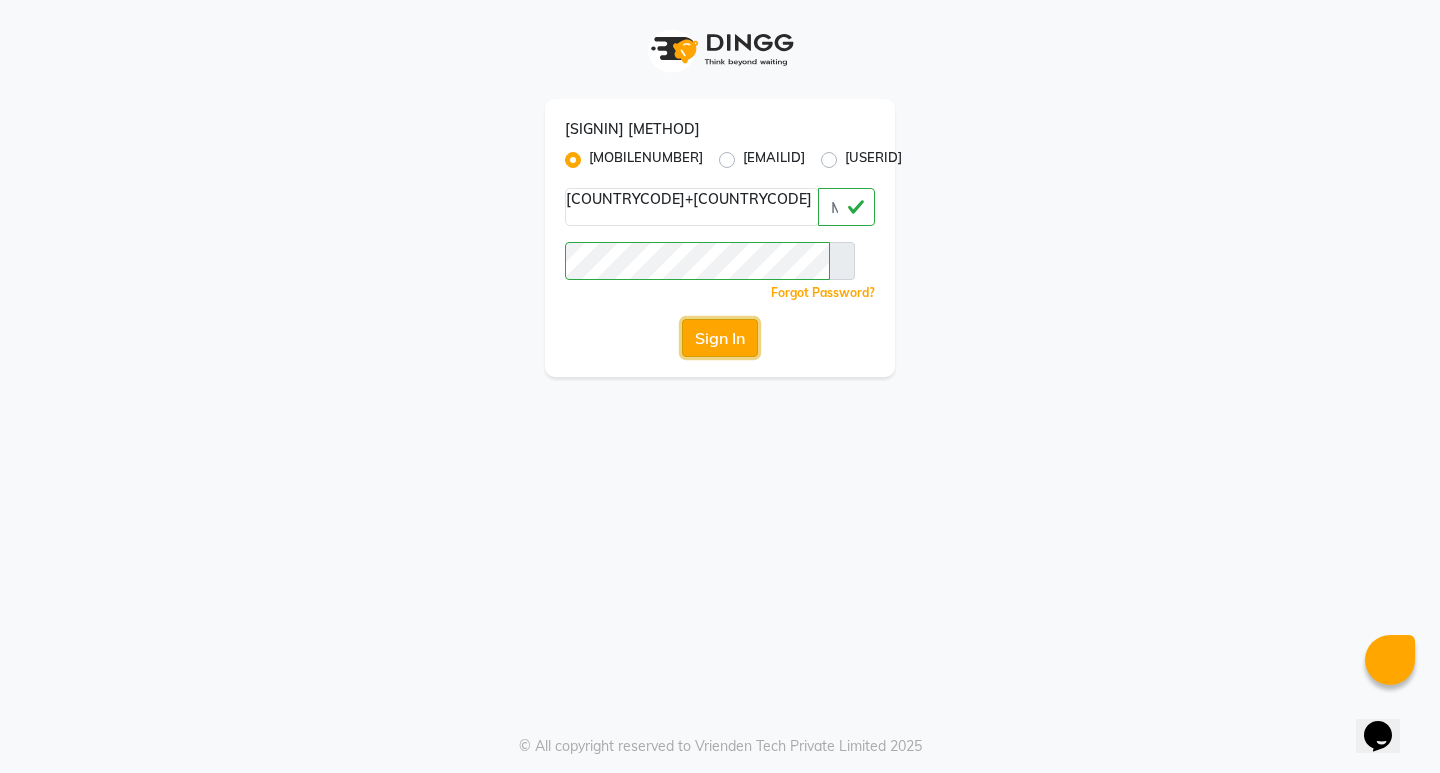 click on "Sign In" at bounding box center [720, 338] 